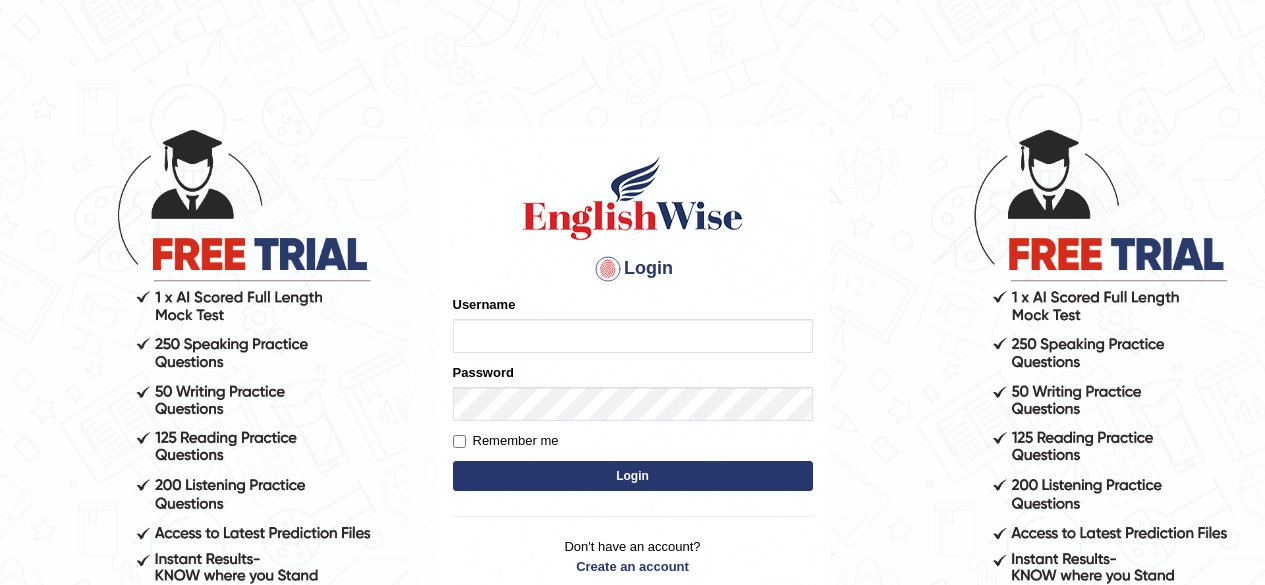 scroll, scrollTop: 0, scrollLeft: 0, axis: both 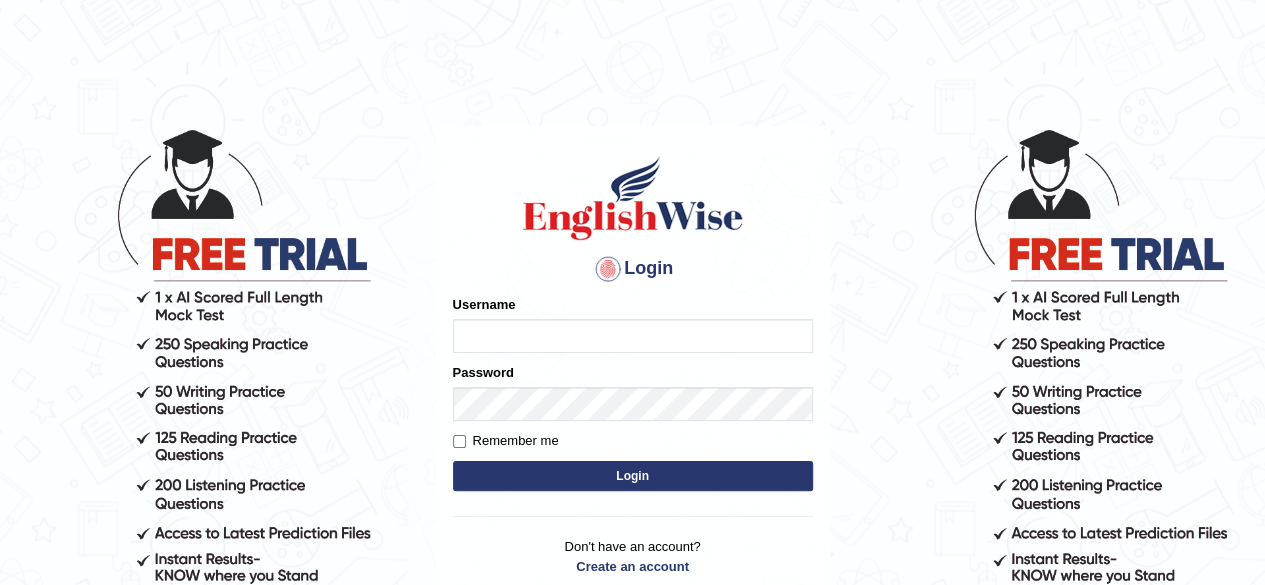 click on "Please fix the following errors:
Username
Password
Remember me
Login" at bounding box center [633, 395] 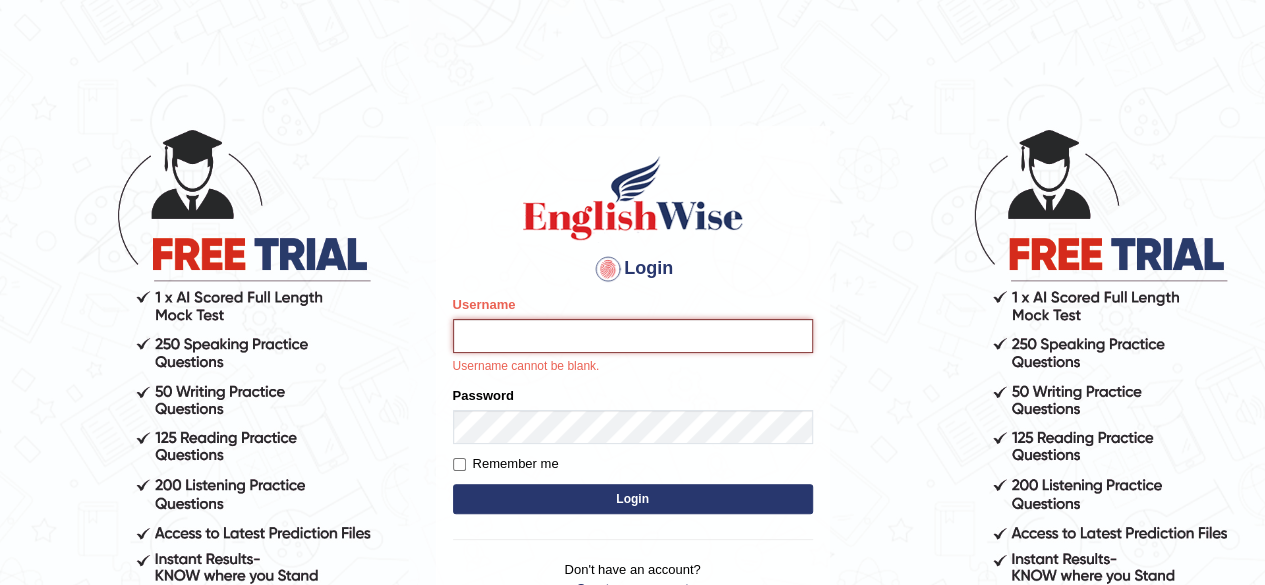 click on "Username" at bounding box center (633, 336) 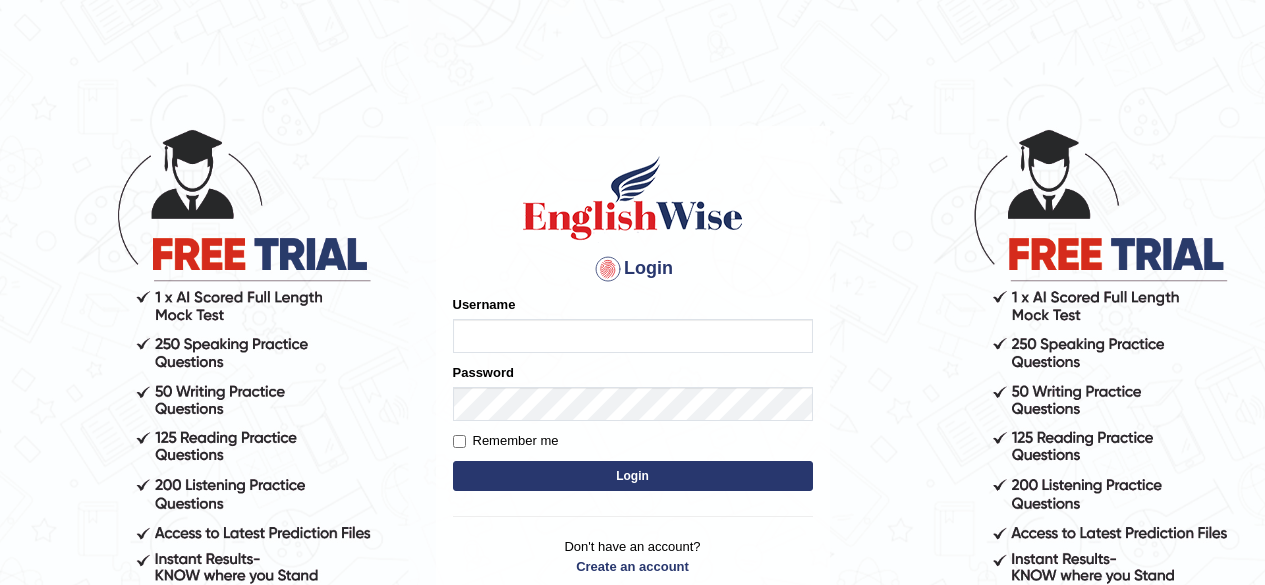 scroll, scrollTop: 0, scrollLeft: 0, axis: both 